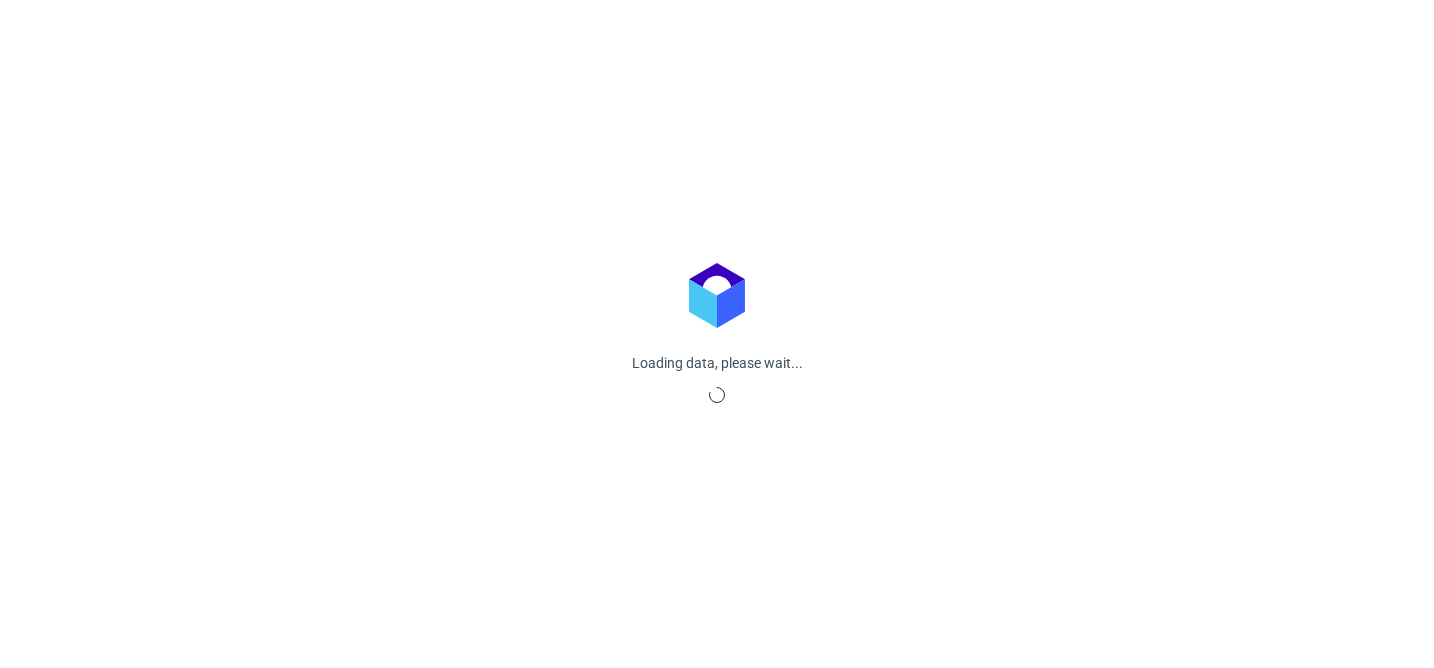 scroll, scrollTop: 0, scrollLeft: 0, axis: both 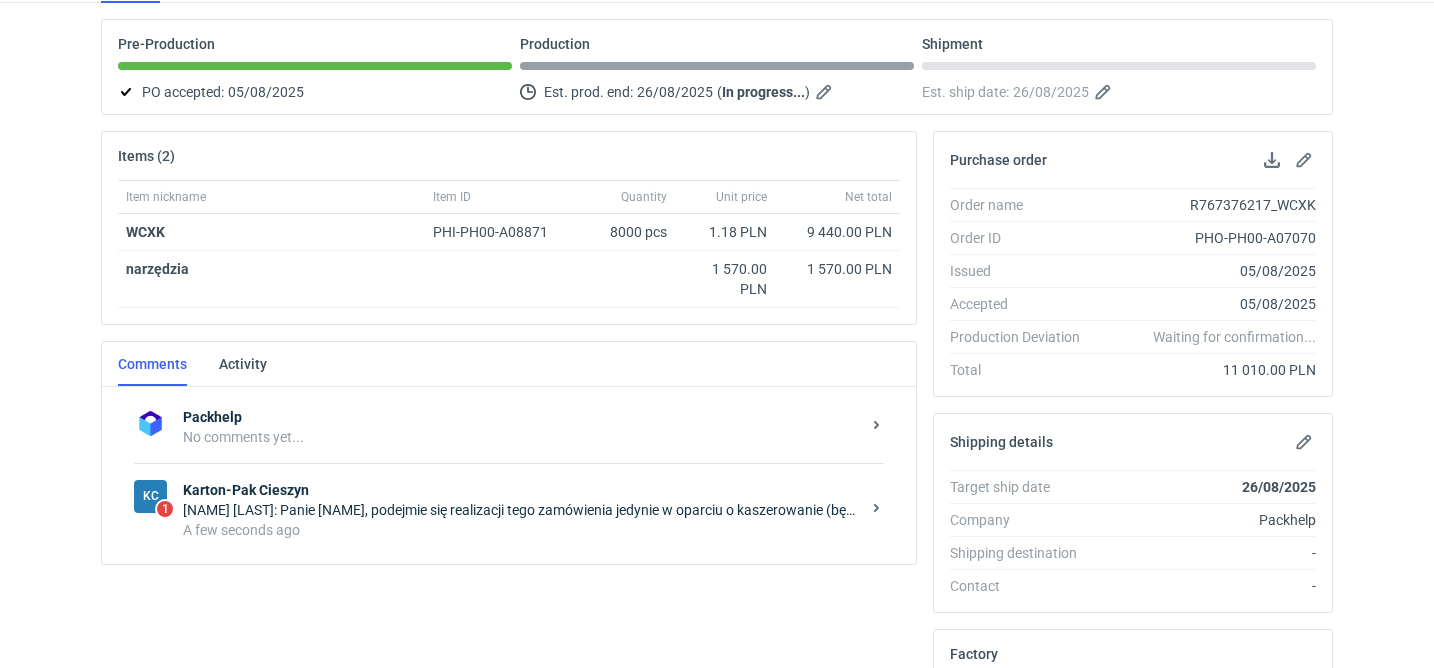 click on "Rafał Stani: Panie Macieju, podejmie się realizacji tego zamówienia jedynie w oparciu o kaszerowanie (będą przesunięcia w druku flekso 3 kolory)" at bounding box center [521, 510] 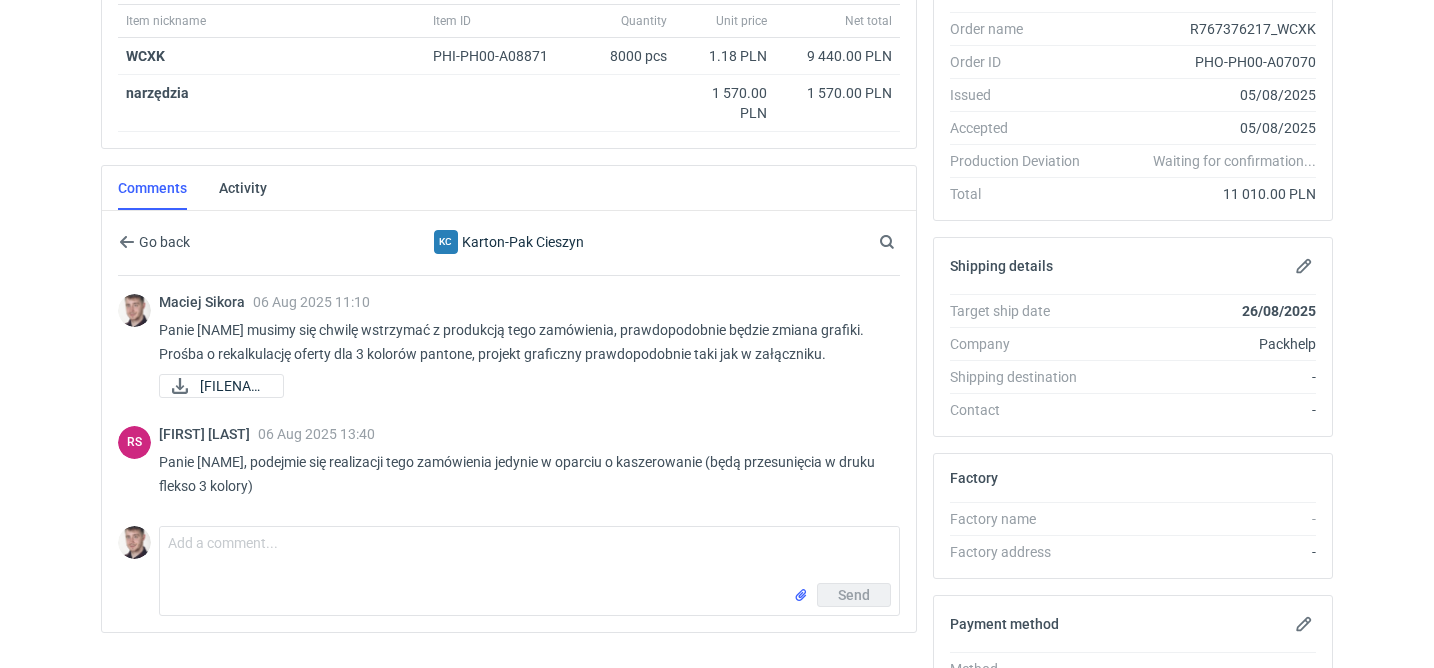 scroll, scrollTop: 355, scrollLeft: 0, axis: vertical 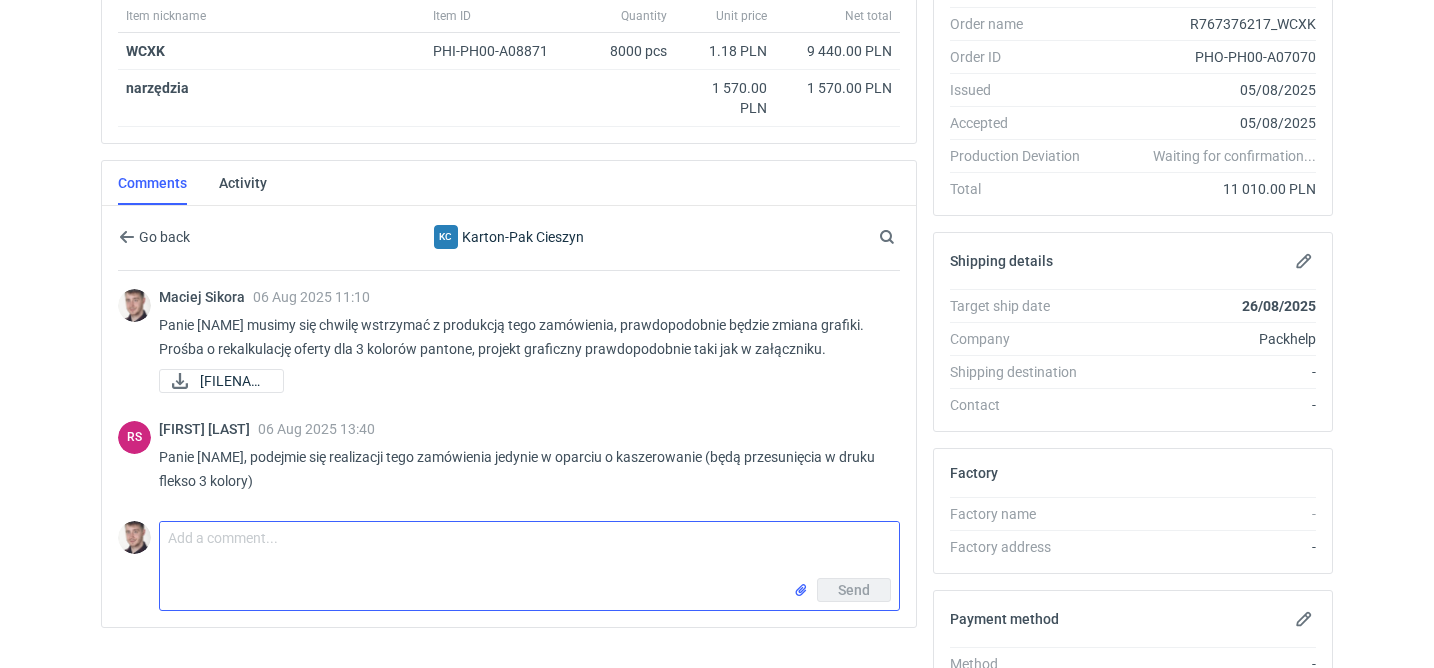 click on "Comment message" at bounding box center [529, 550] 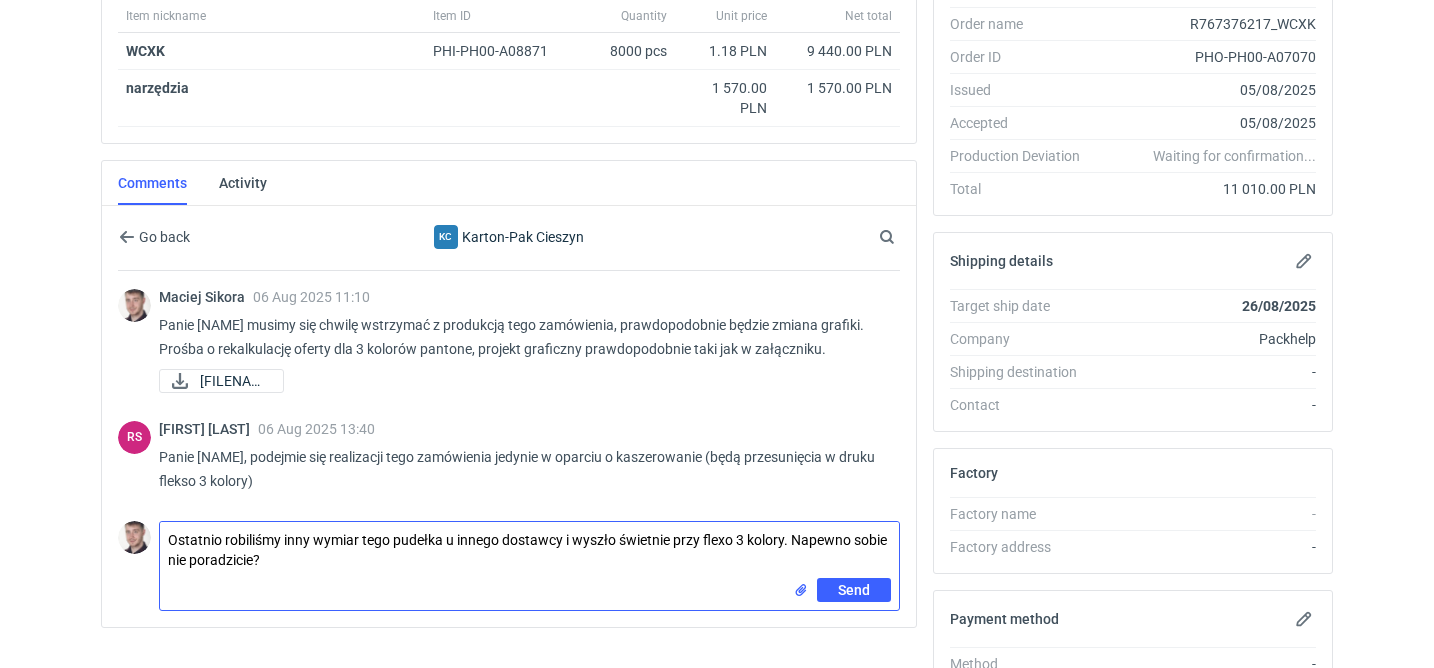 click at bounding box center (801, 589) 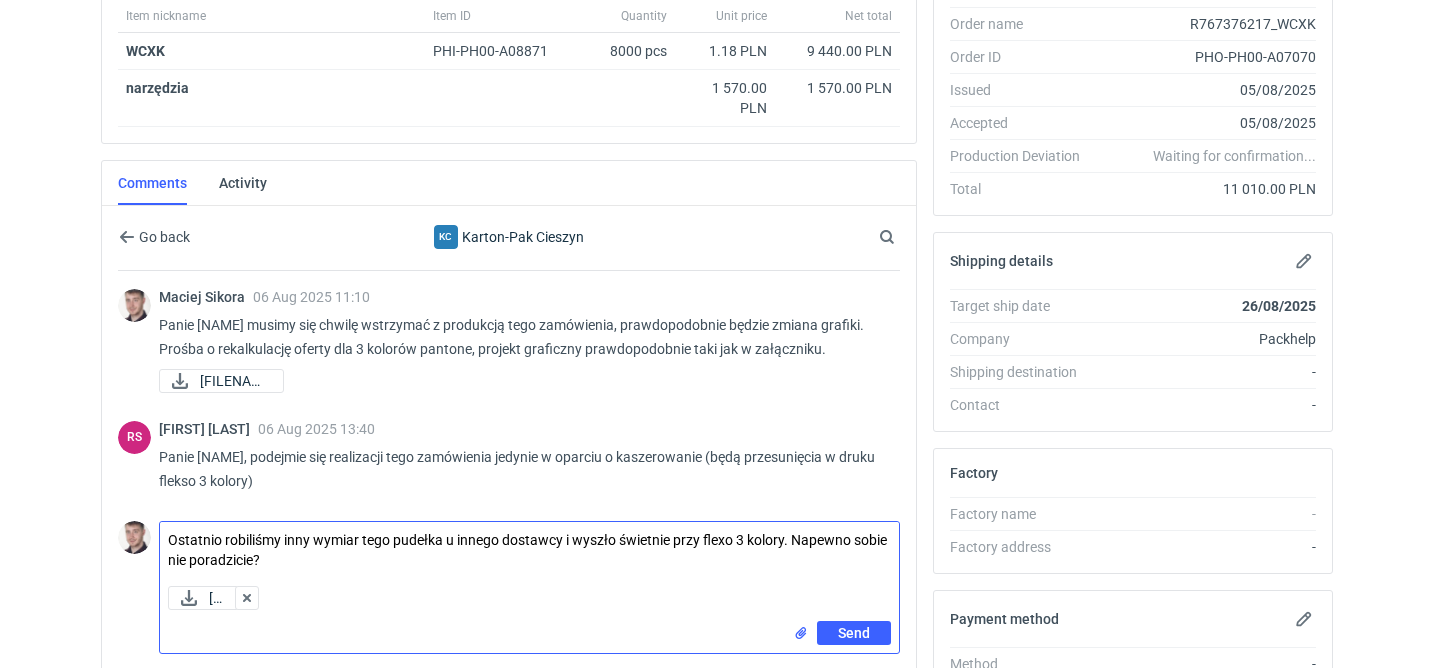 drag, startPoint x: 284, startPoint y: 563, endPoint x: 191, endPoint y: 561, distance: 93.0215 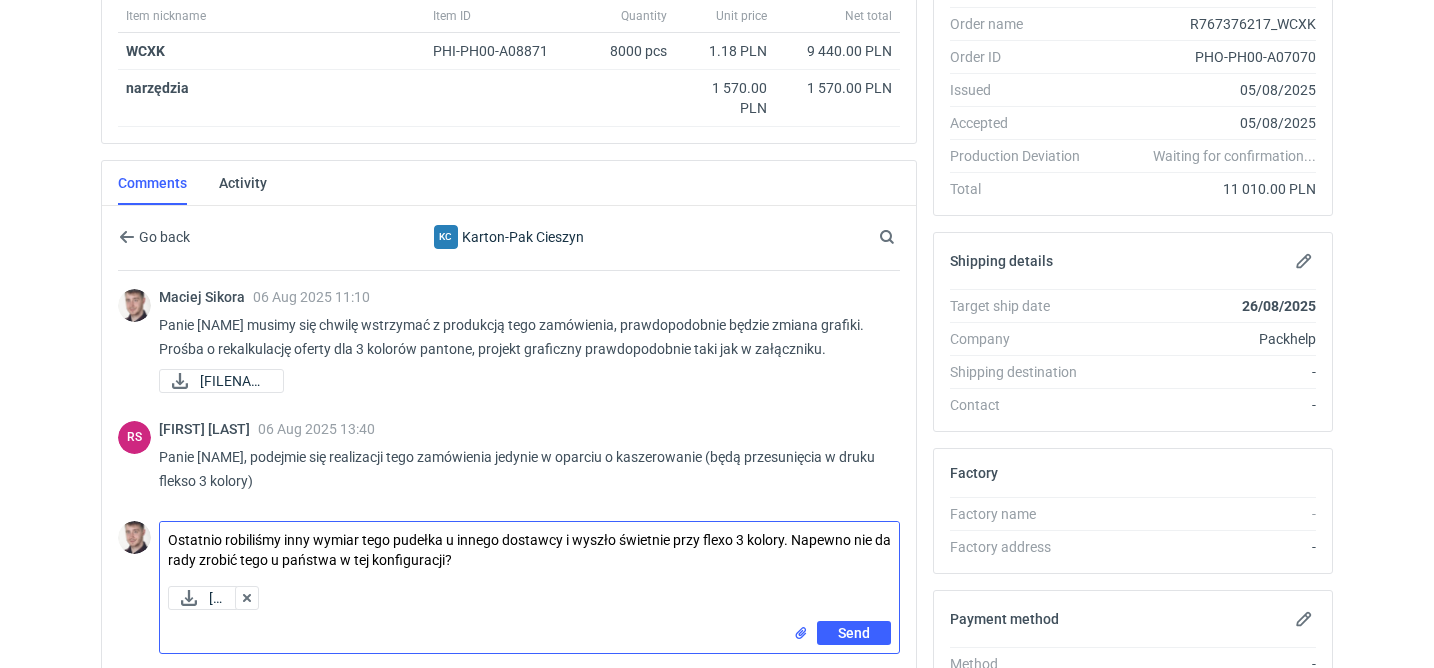 type on "Ostatnio robiliśmy inny wymiar tego pudełka u innego dostawcy i wyszło świetnie przy flexo 3 kolory. Napewno nie da rady zrobić tego u państwa w tej konfiguracji?" 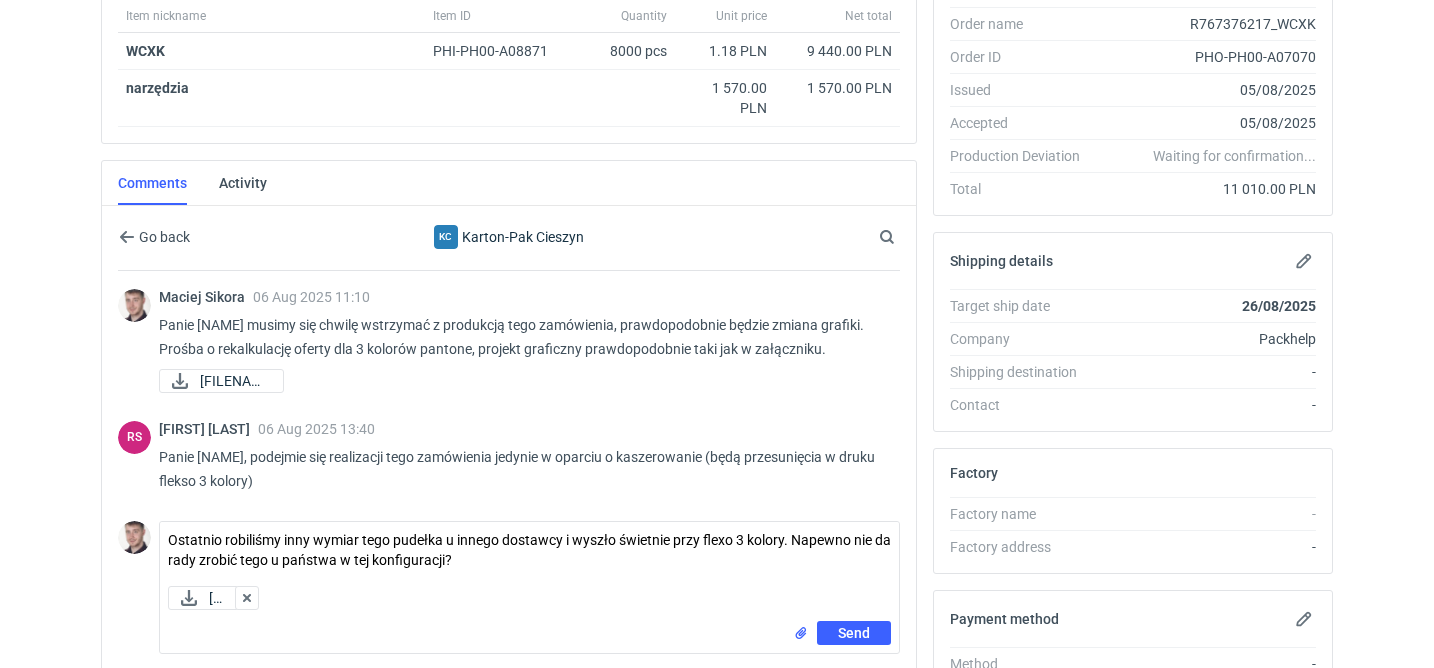 type 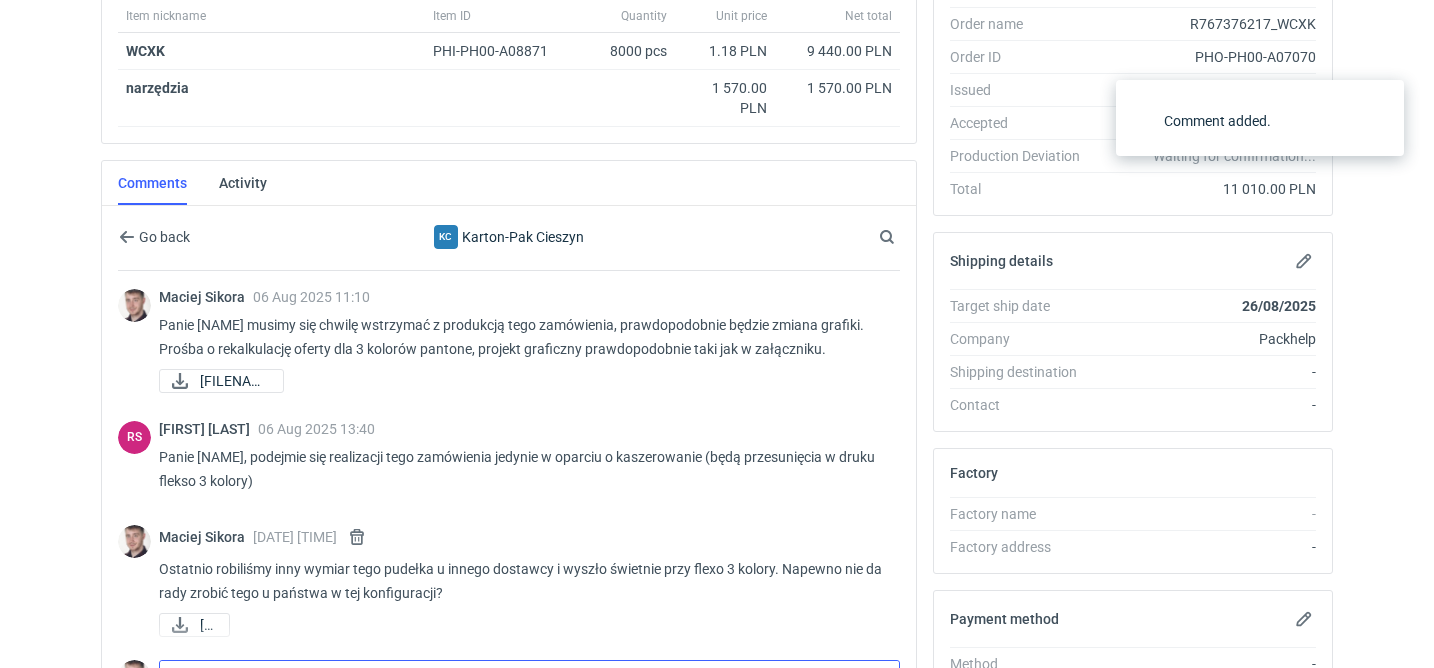 scroll, scrollTop: 641, scrollLeft: 0, axis: vertical 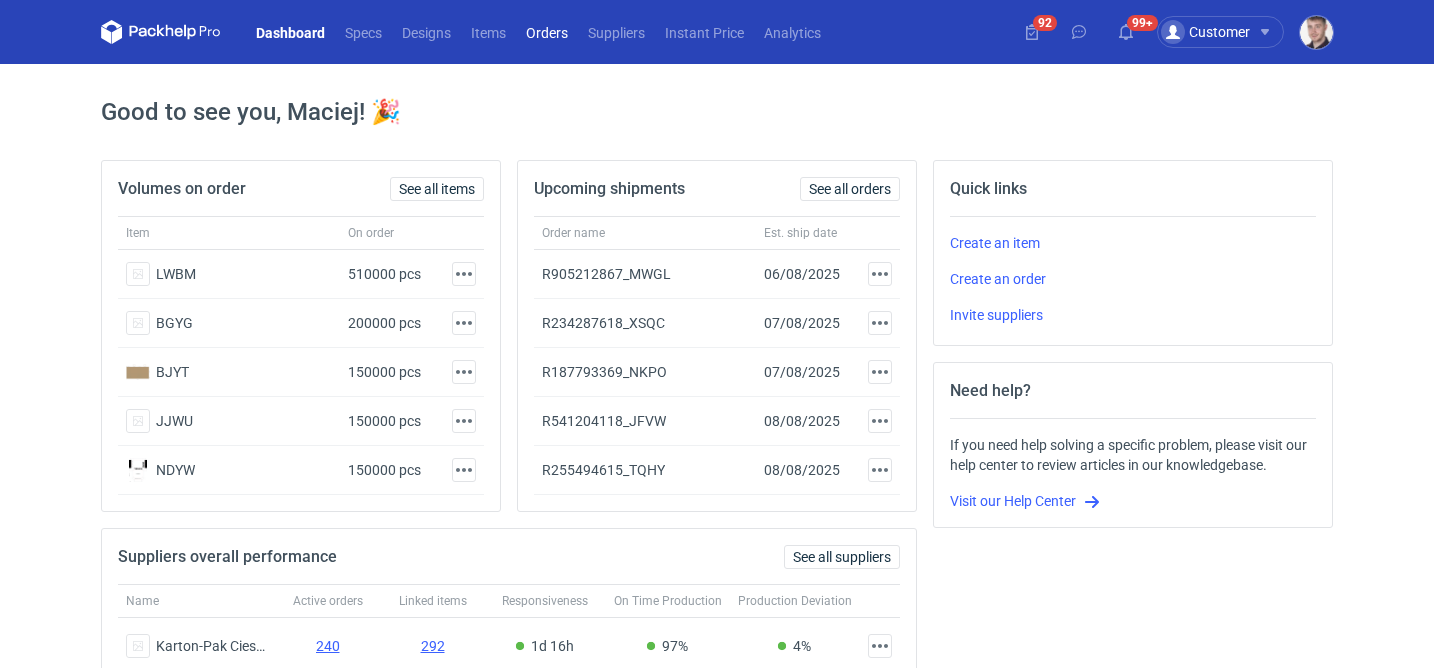 click on "Orders" at bounding box center [547, 32] 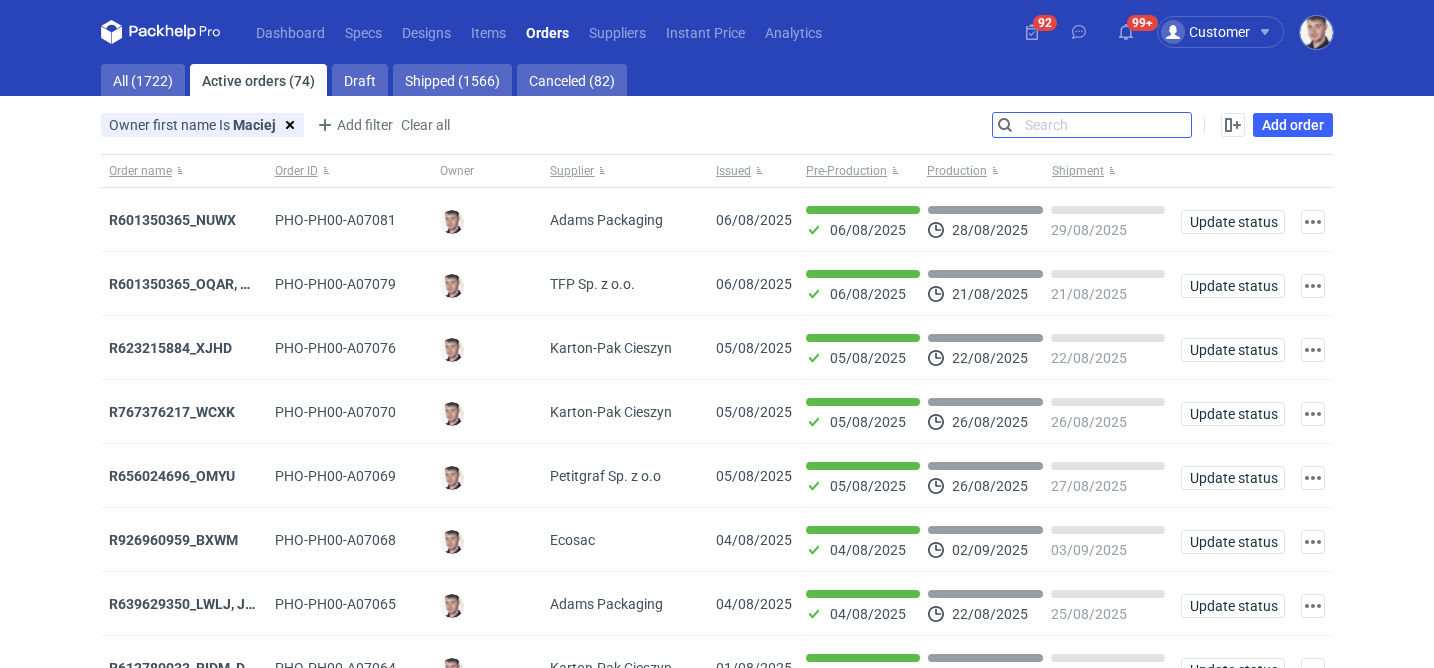 click on "Search" at bounding box center [1092, 125] 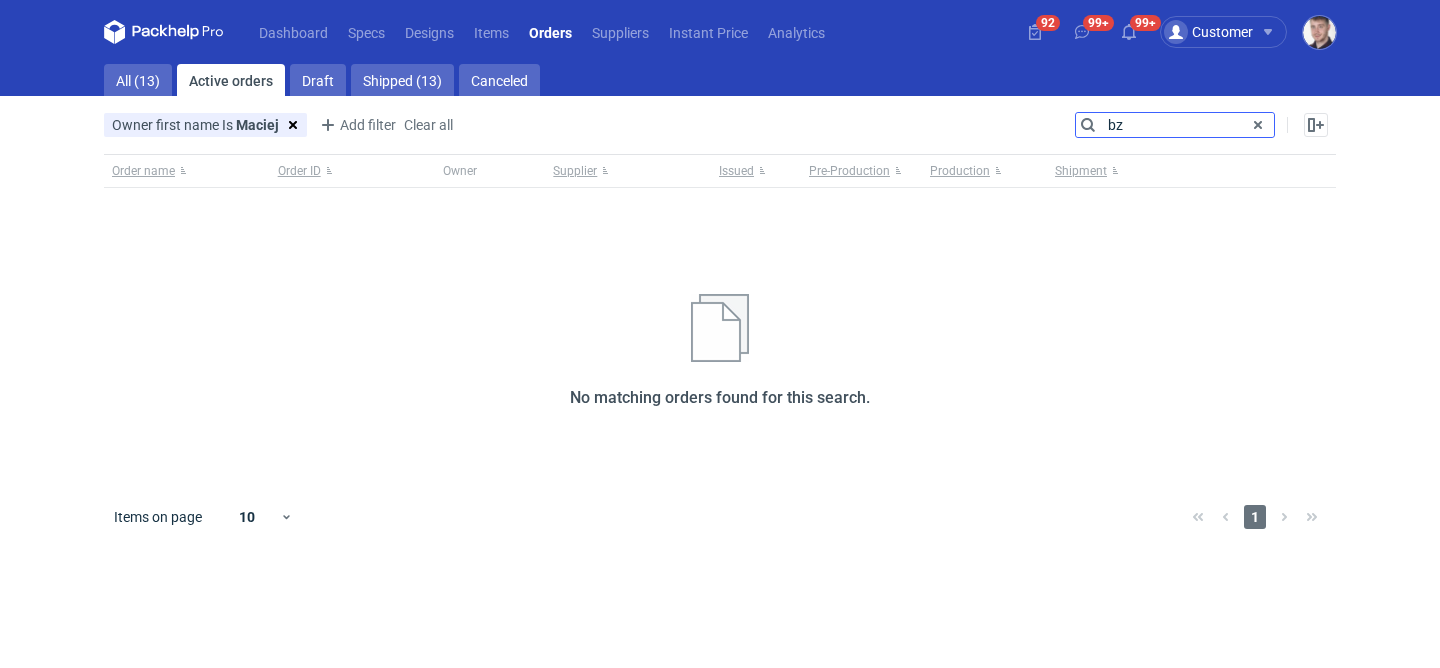 type on "bzs" 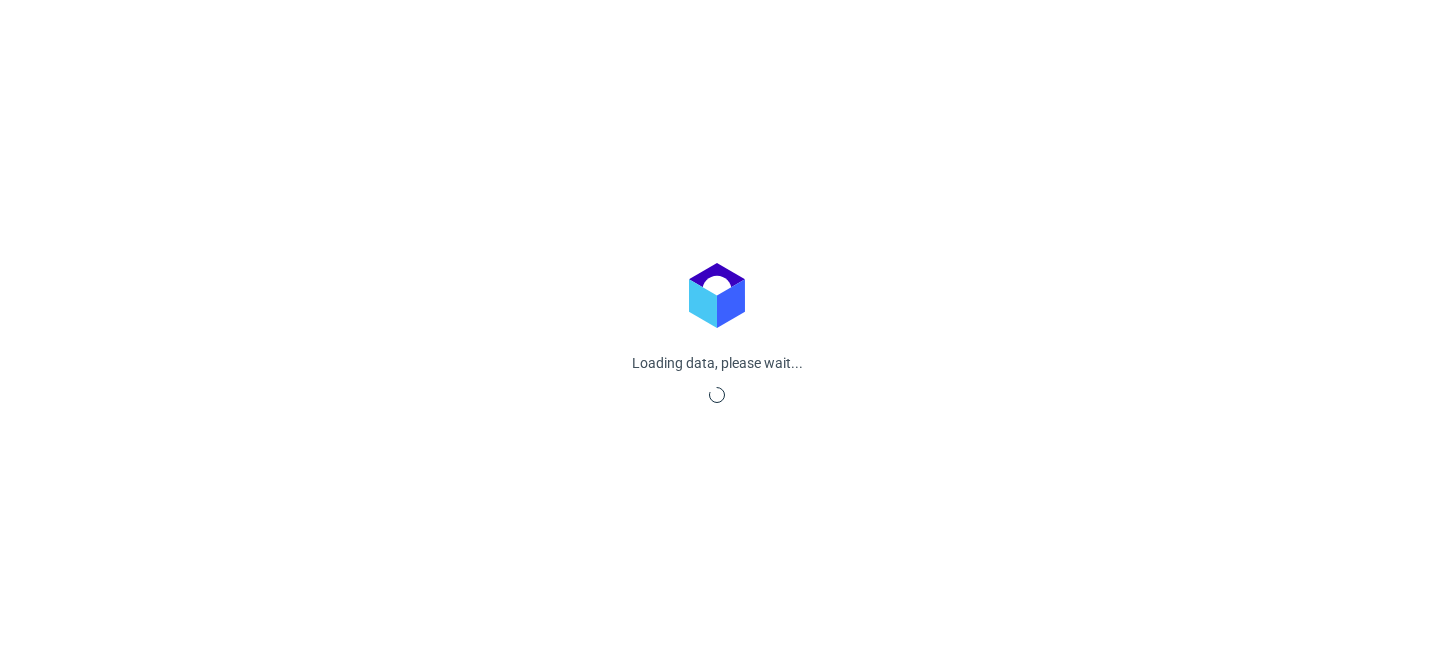 scroll, scrollTop: 0, scrollLeft: 0, axis: both 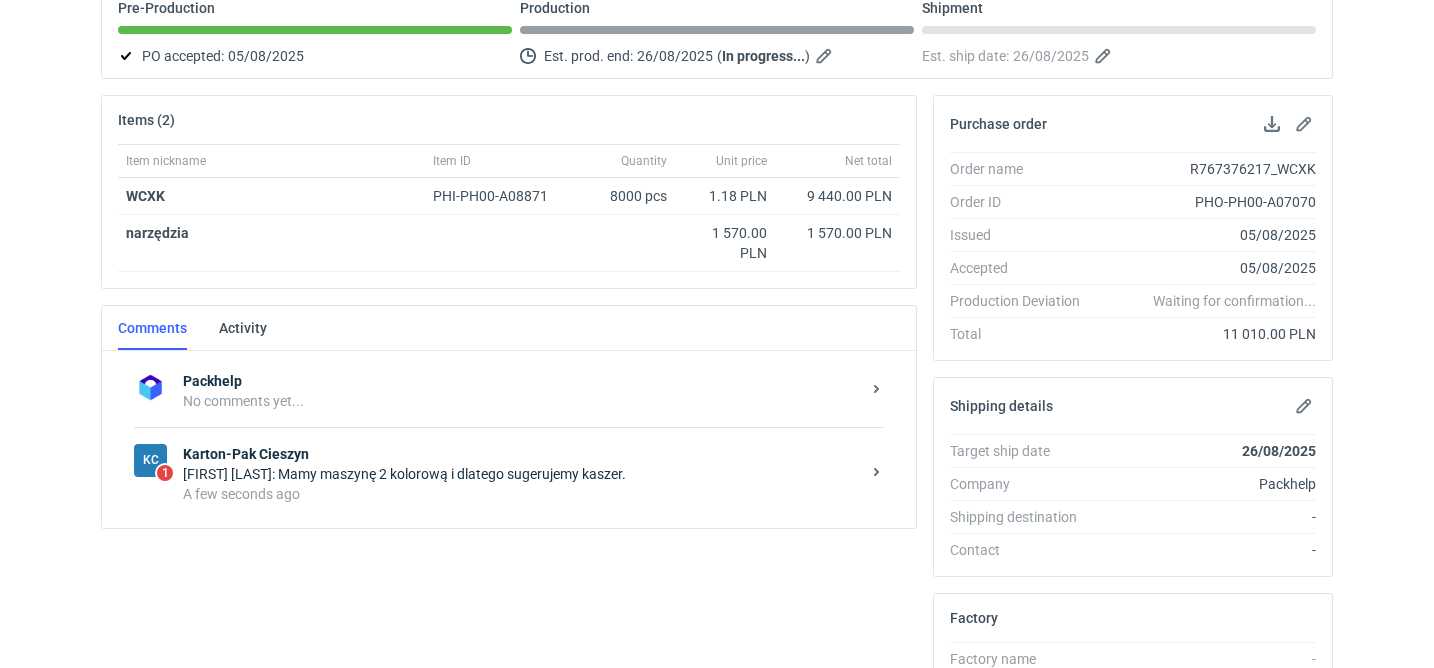 click on "KC 1 Karton-Pak Cieszyn [NAME]: Mamy maszynę 2 kolorową i dlatego sugerujemy kaszer. A few seconds ago" at bounding box center [509, 473] 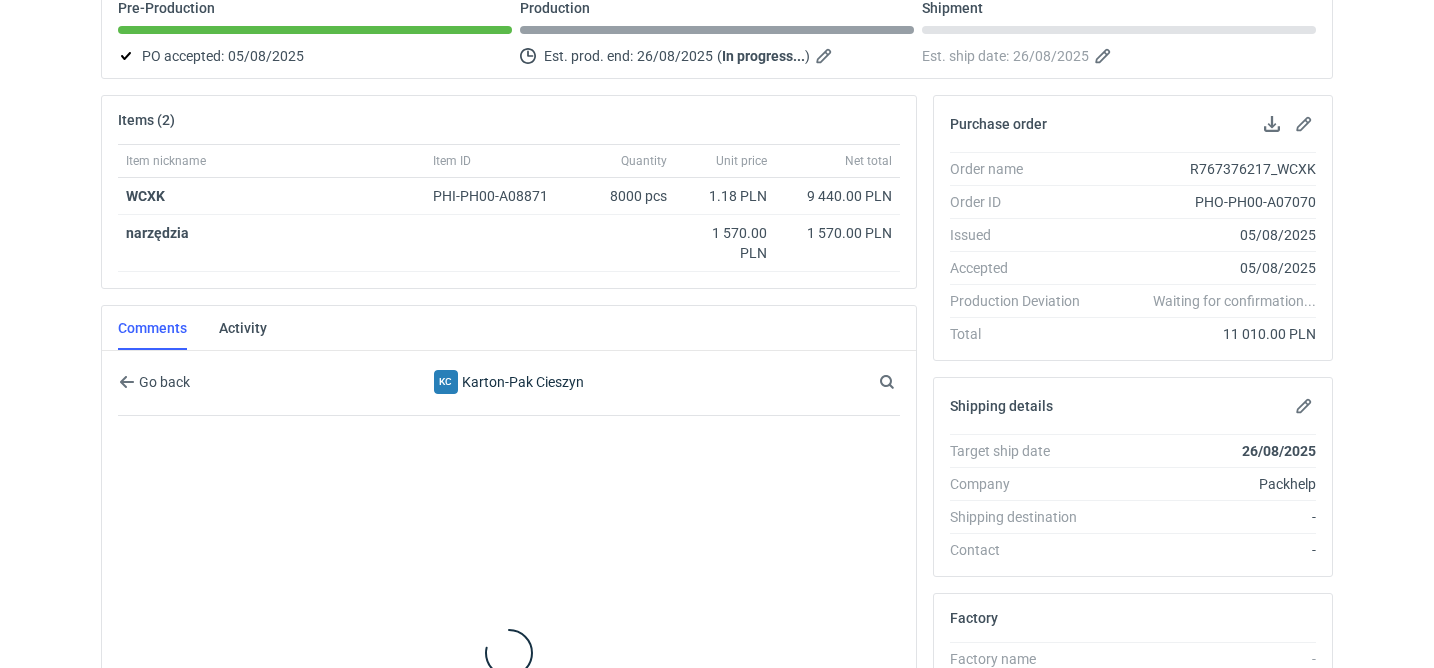scroll, scrollTop: 261, scrollLeft: 0, axis: vertical 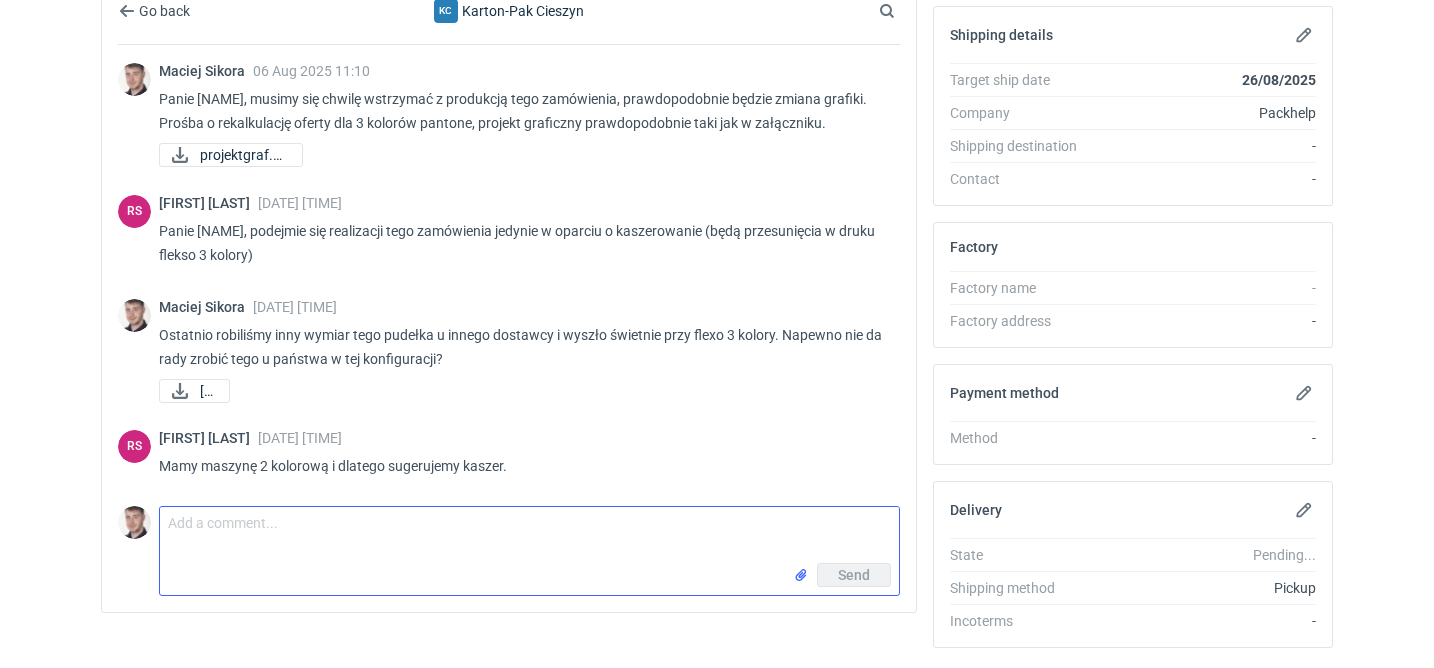 click on "Comment message" at bounding box center [529, 535] 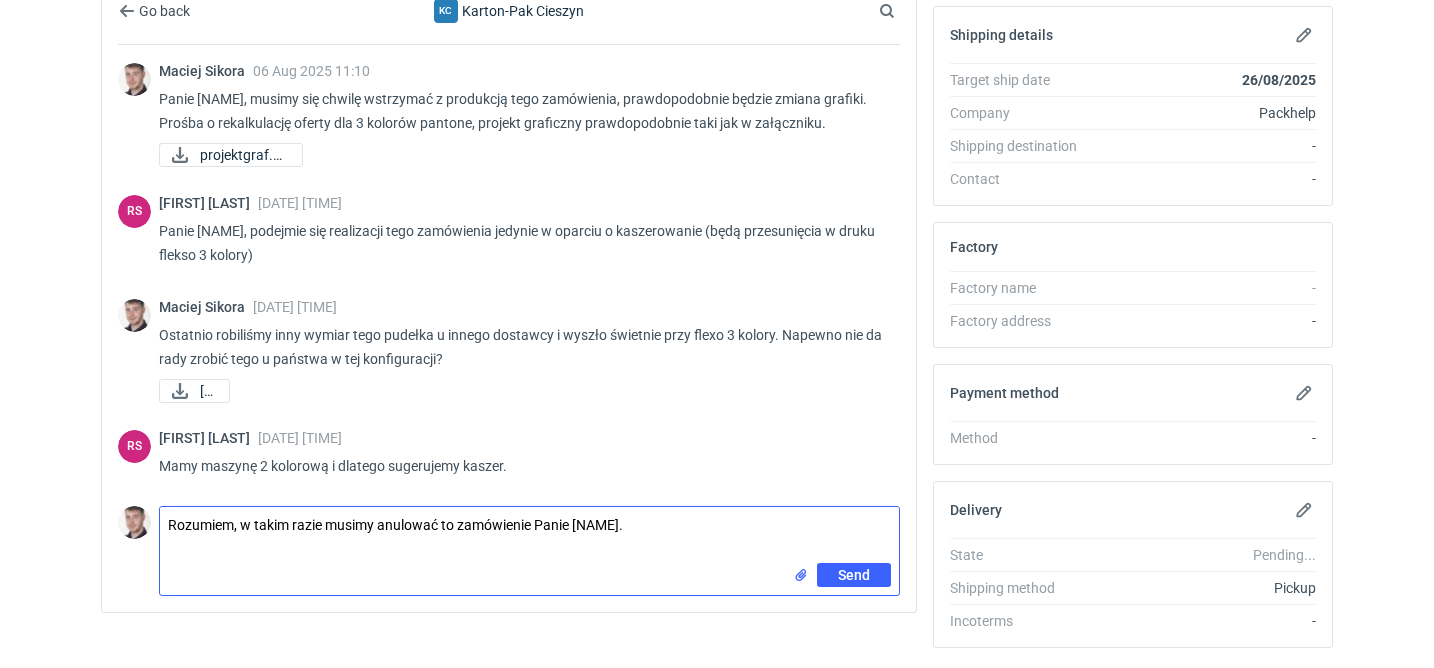 type on "Rozumiem, w takim razie musimy anulować to zamówienie Panie [NAME]." 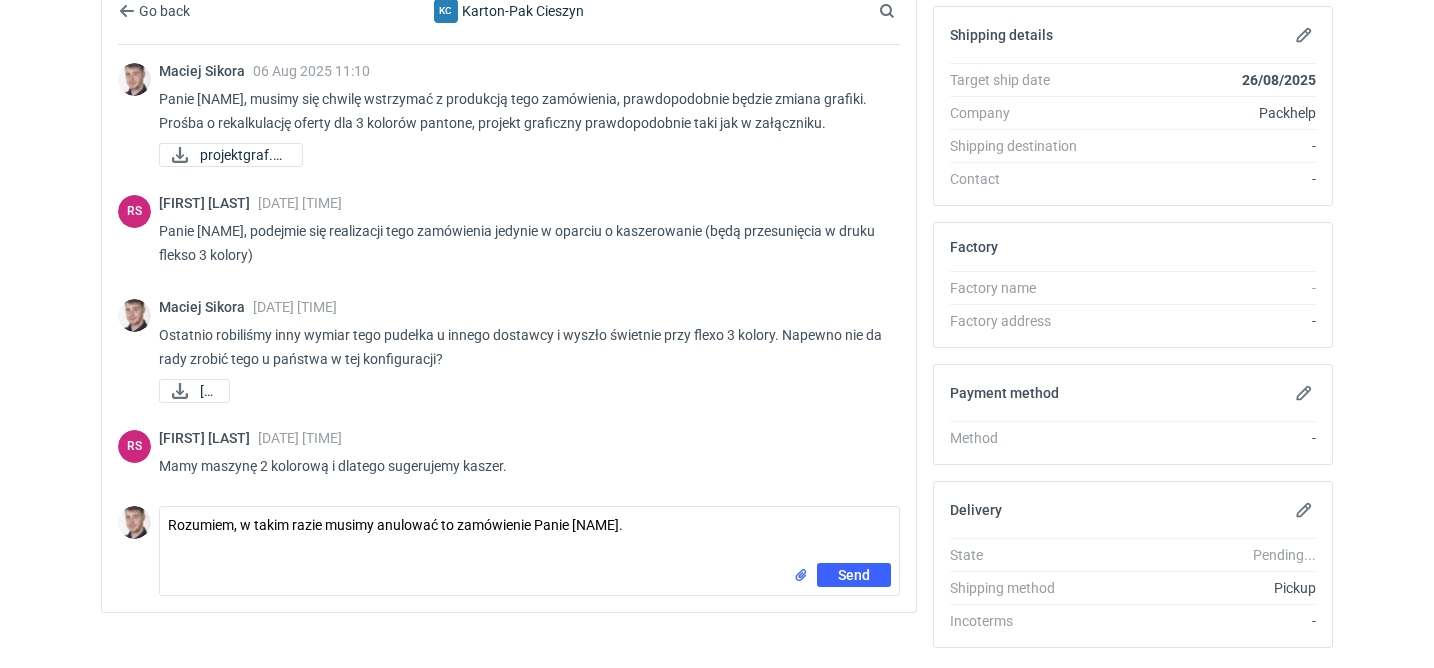 type 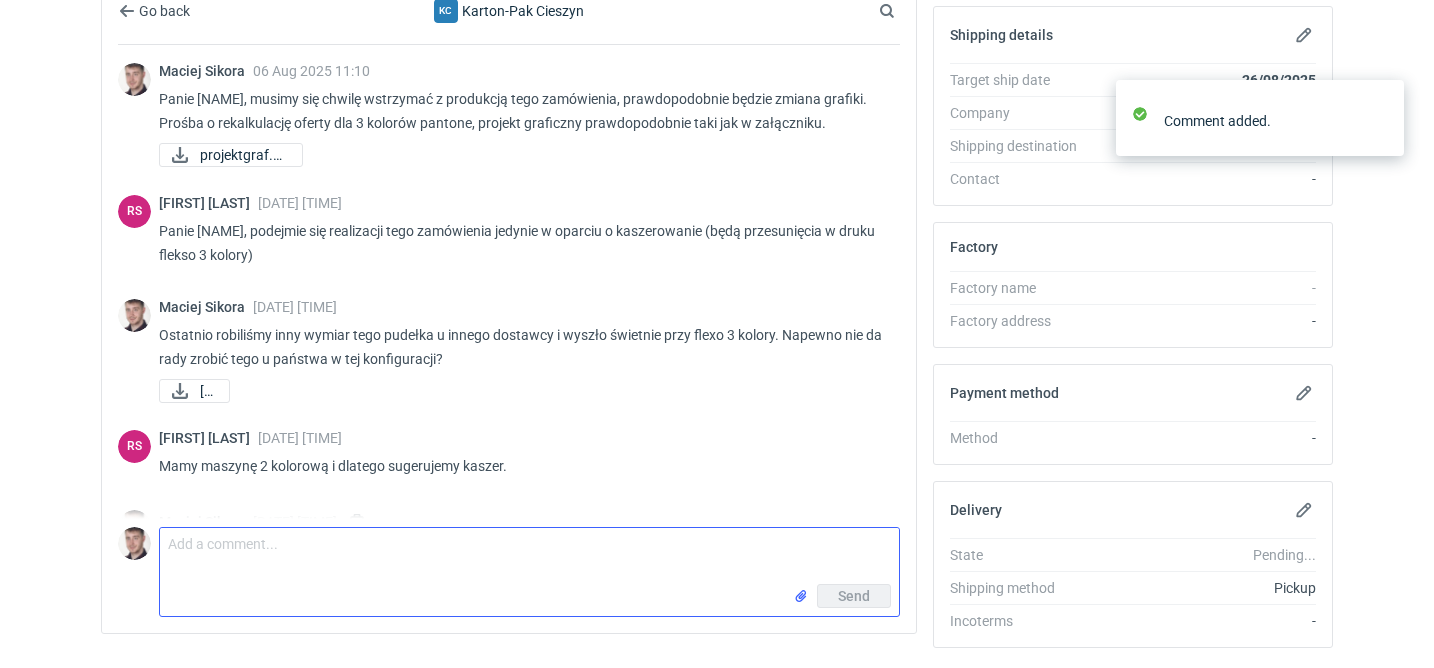 scroll, scrollTop: 67, scrollLeft: 0, axis: vertical 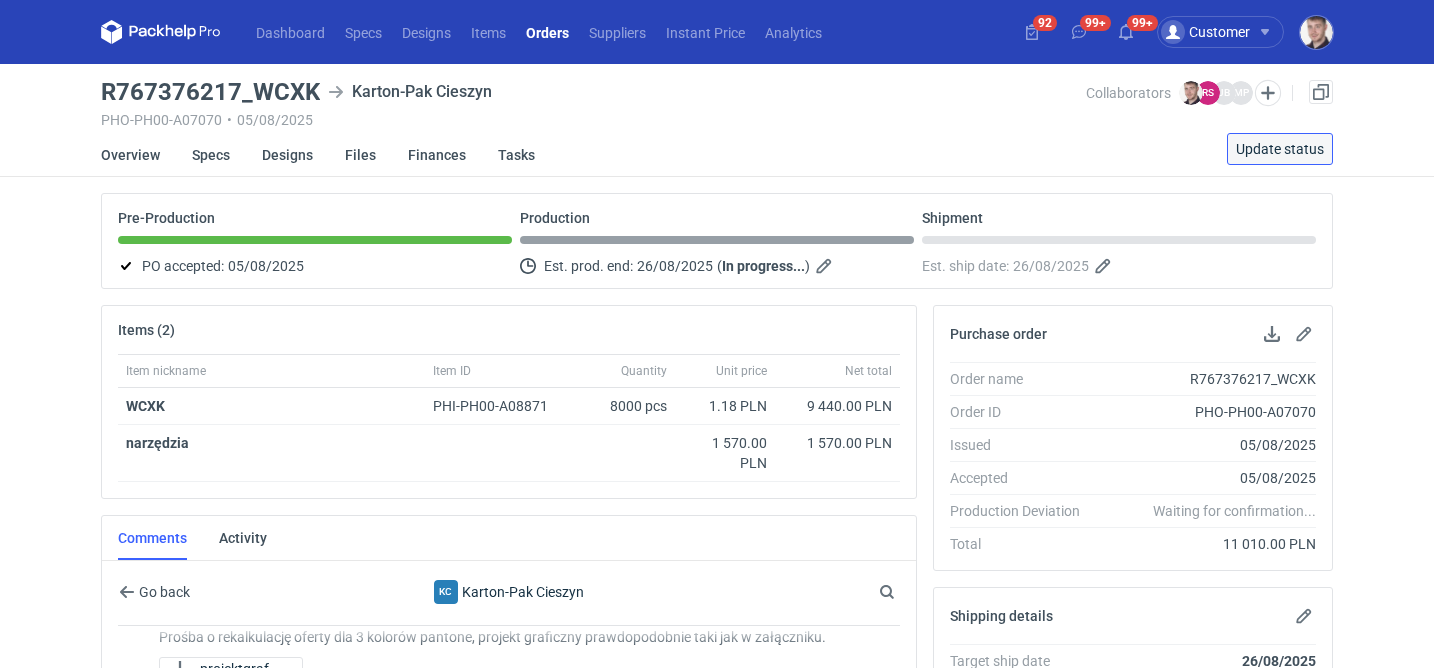 click on "Update status" at bounding box center [1280, 149] 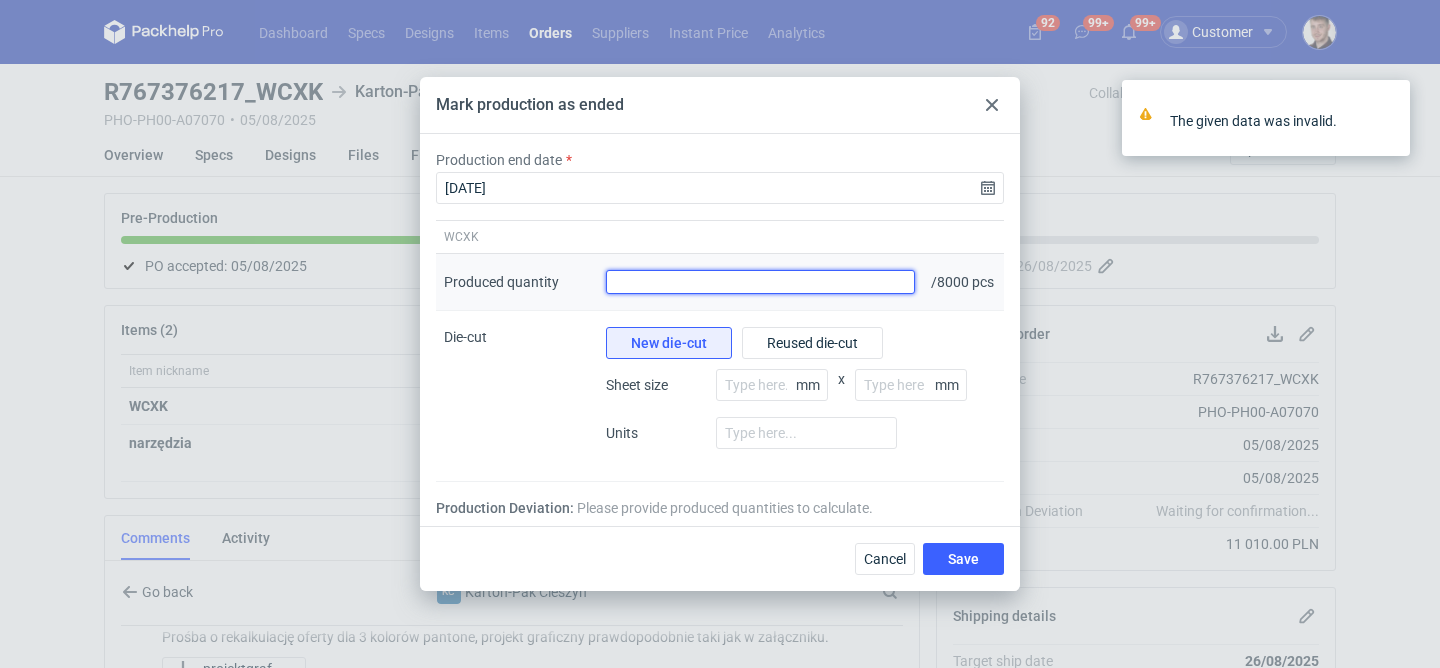 click on "Produced quantity" at bounding box center [760, 282] 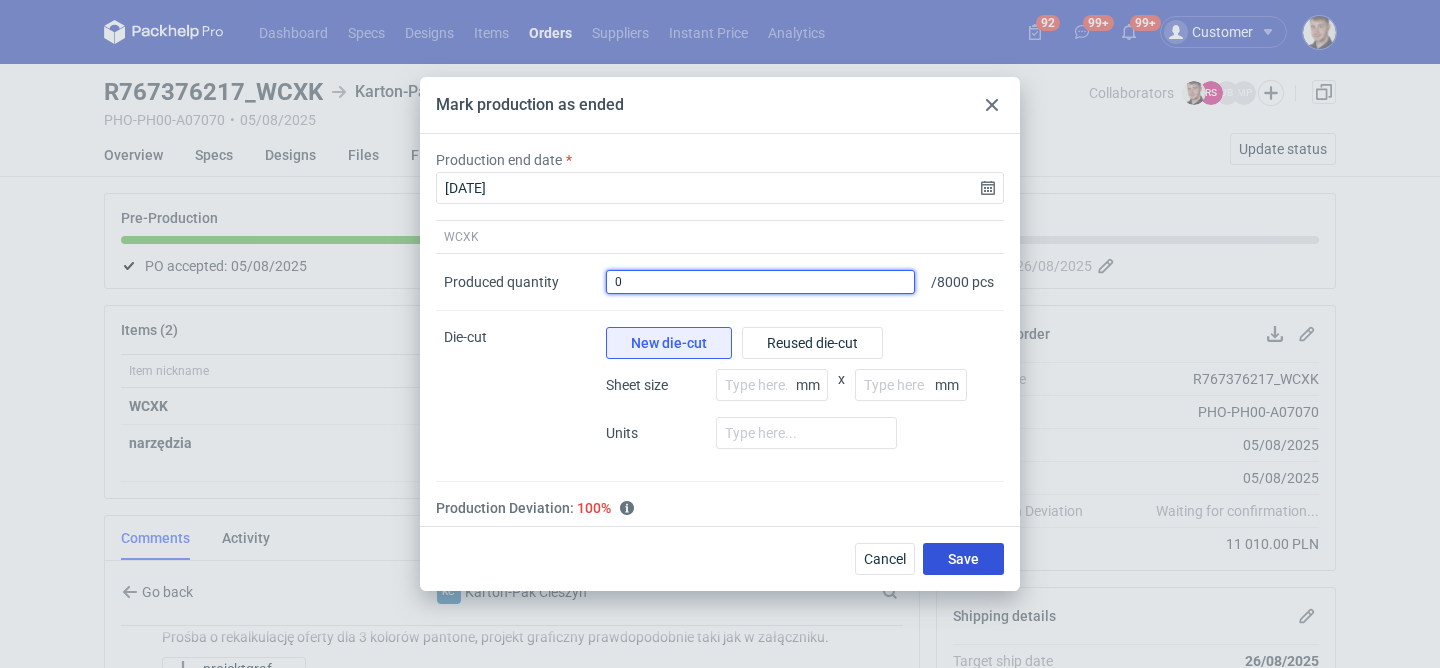 type on "0" 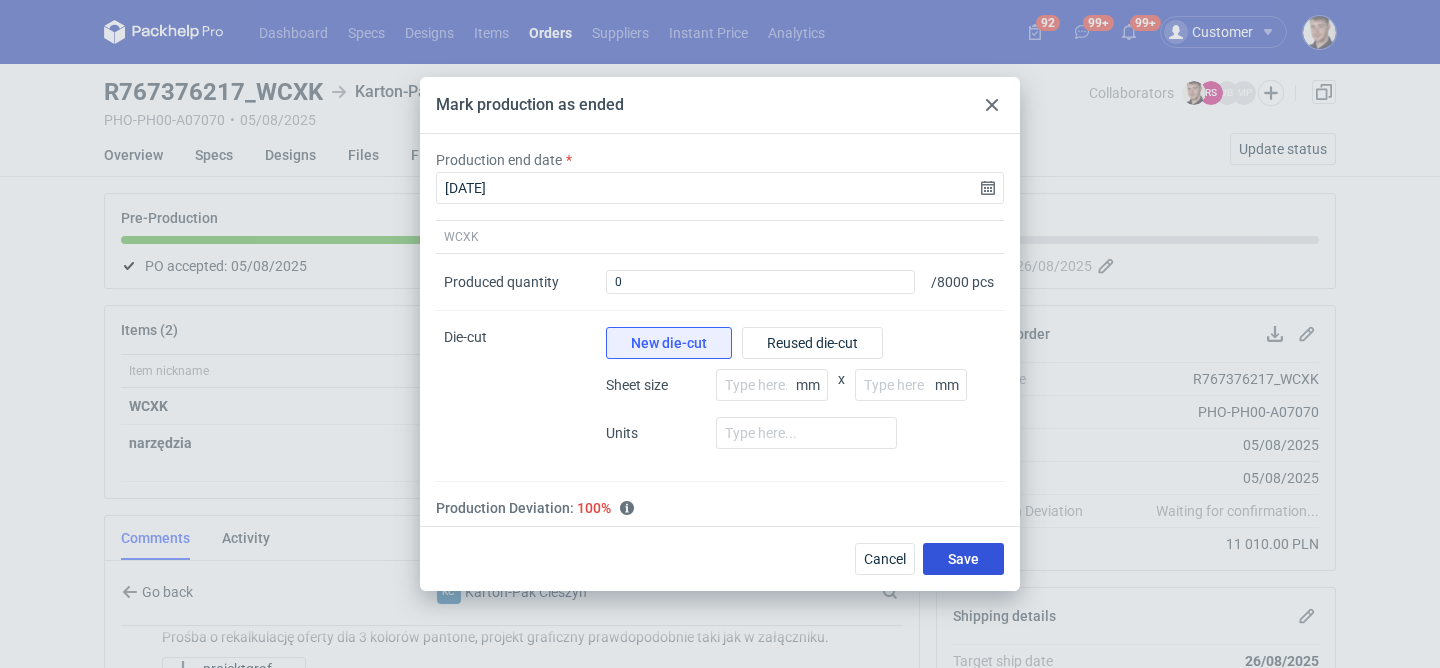 click on "Save" at bounding box center [963, 559] 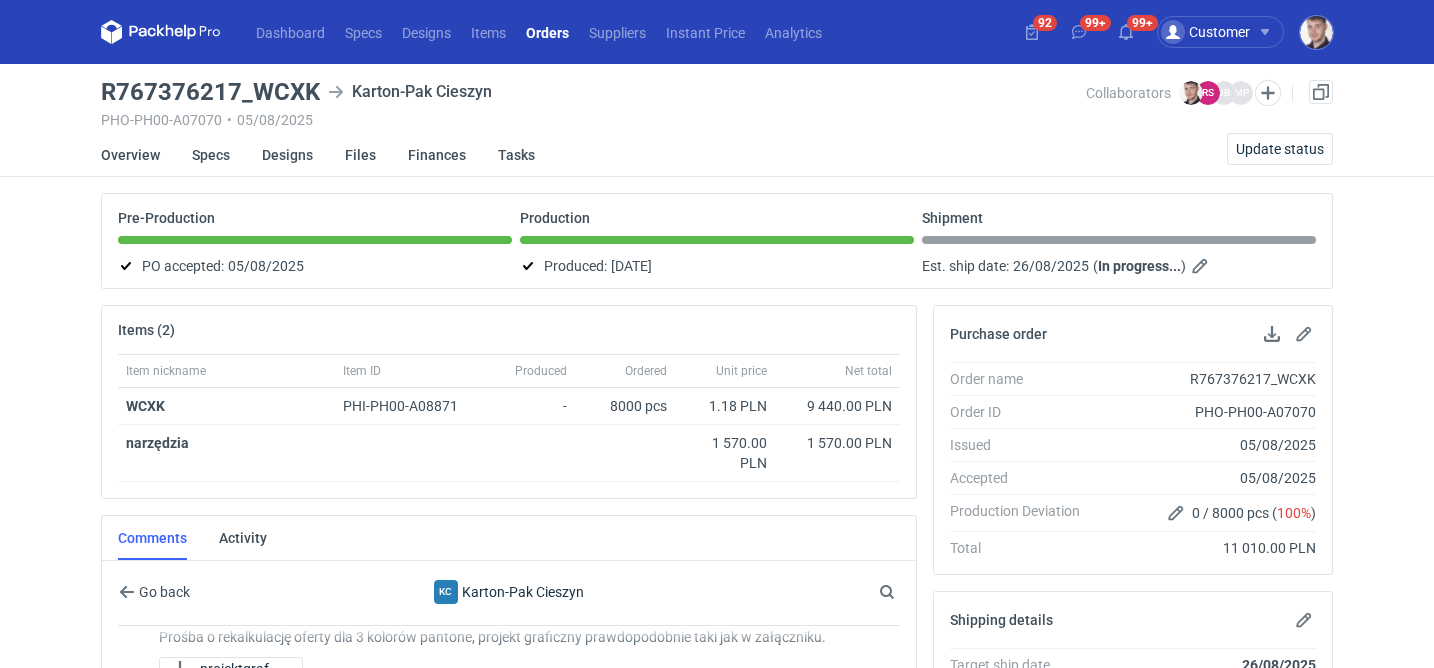 click on "Production marked as finished." at bounding box center [1260, 80] 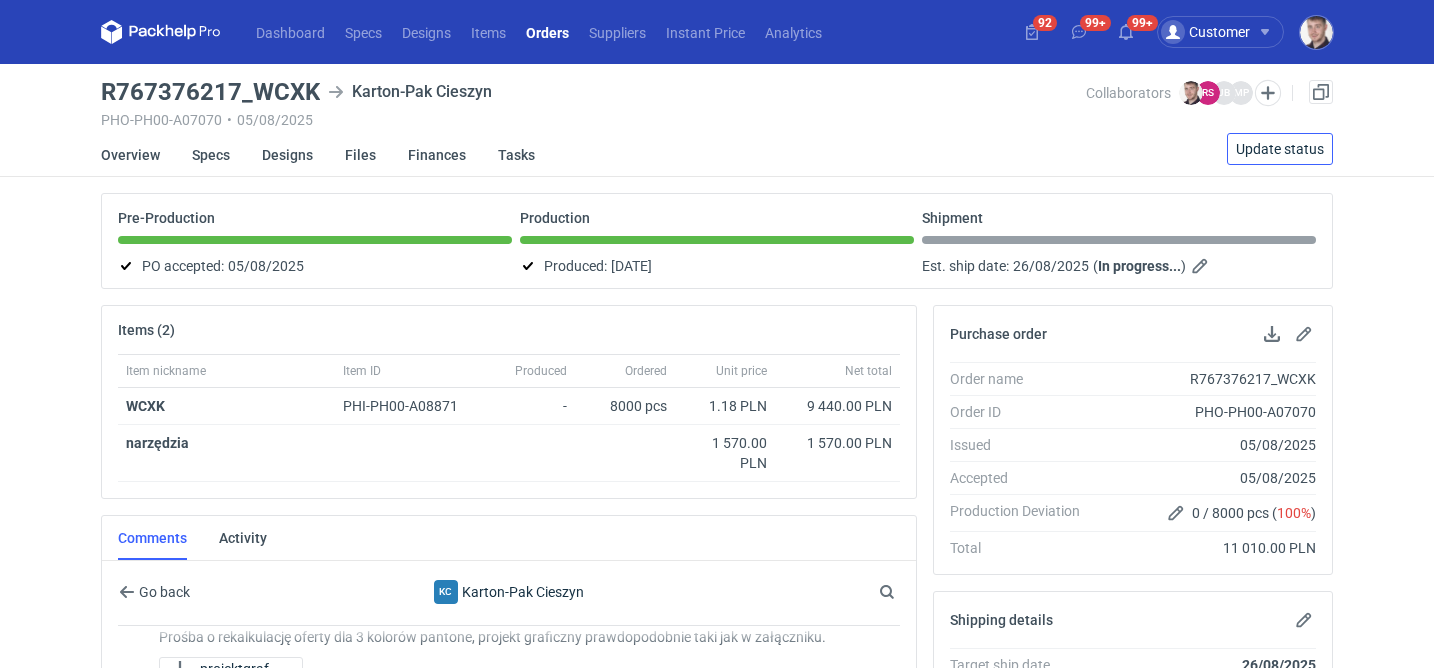 click on "Update status" at bounding box center [1280, 149] 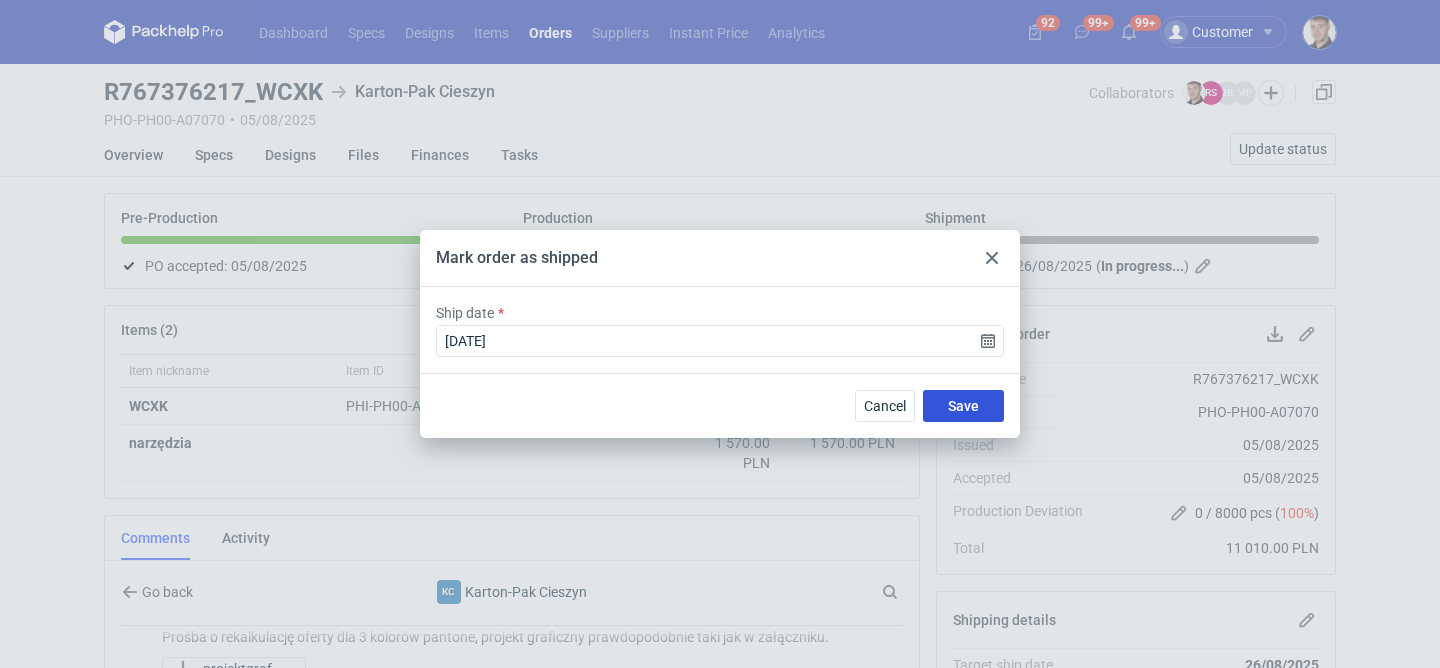 click on "Save" at bounding box center [963, 406] 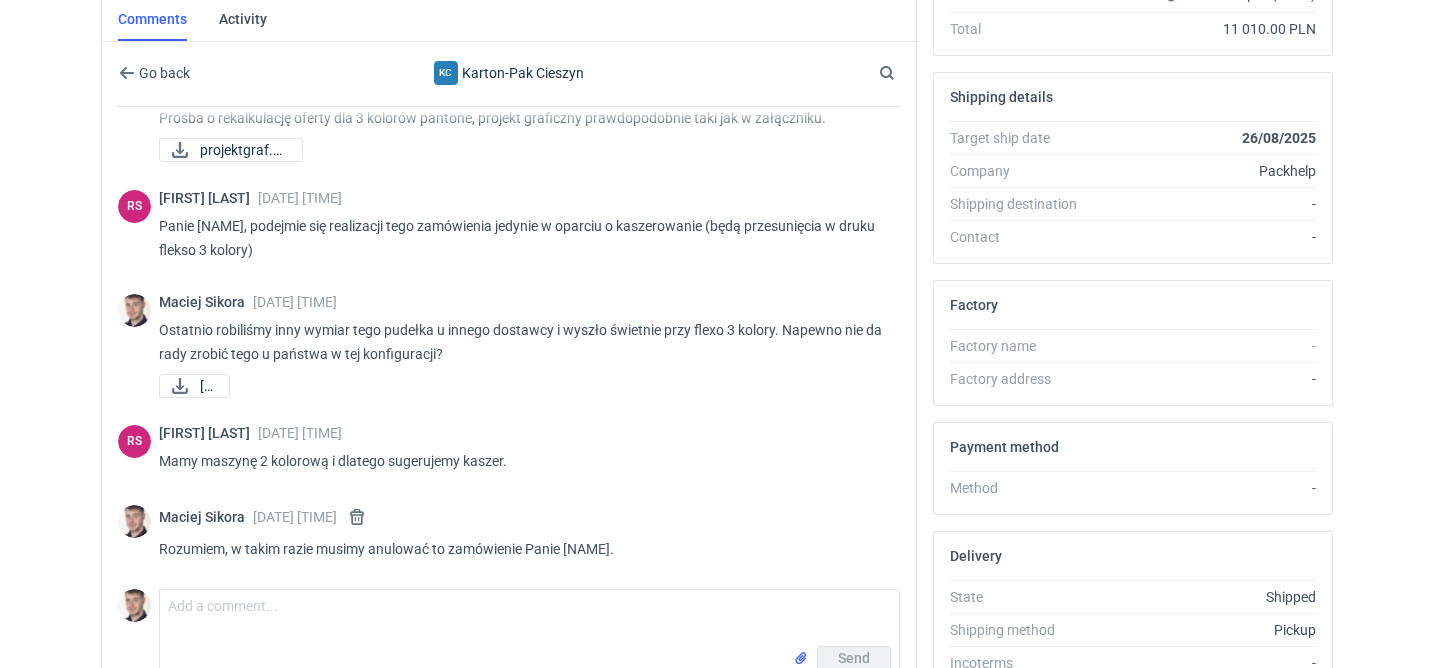 scroll, scrollTop: 539, scrollLeft: 0, axis: vertical 